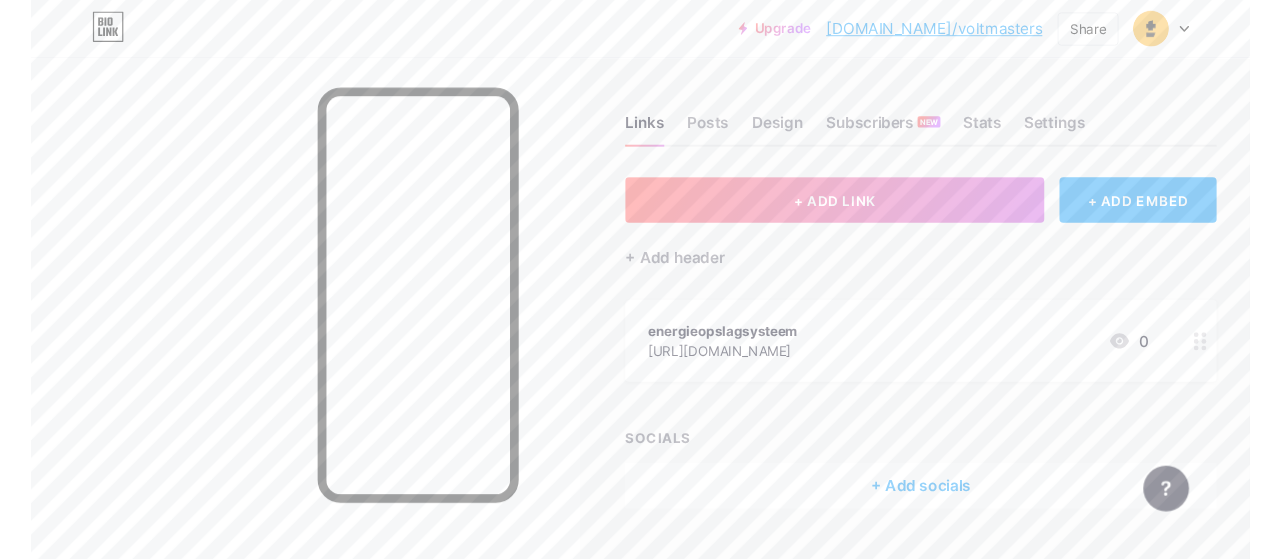 scroll, scrollTop: 0, scrollLeft: 0, axis: both 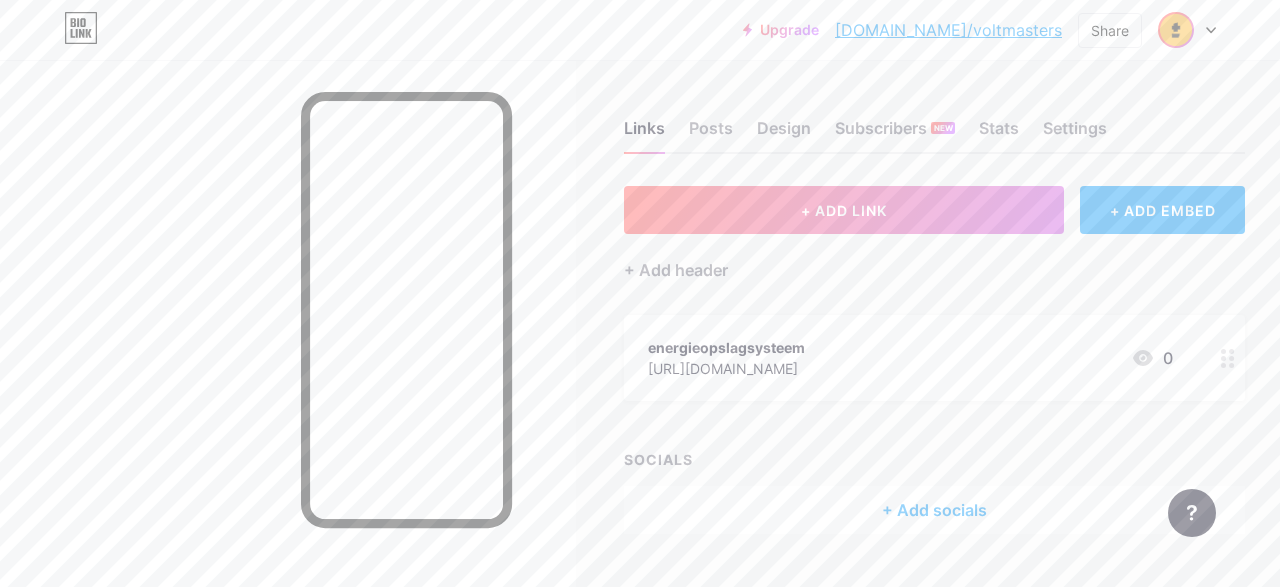 click at bounding box center [1187, 30] 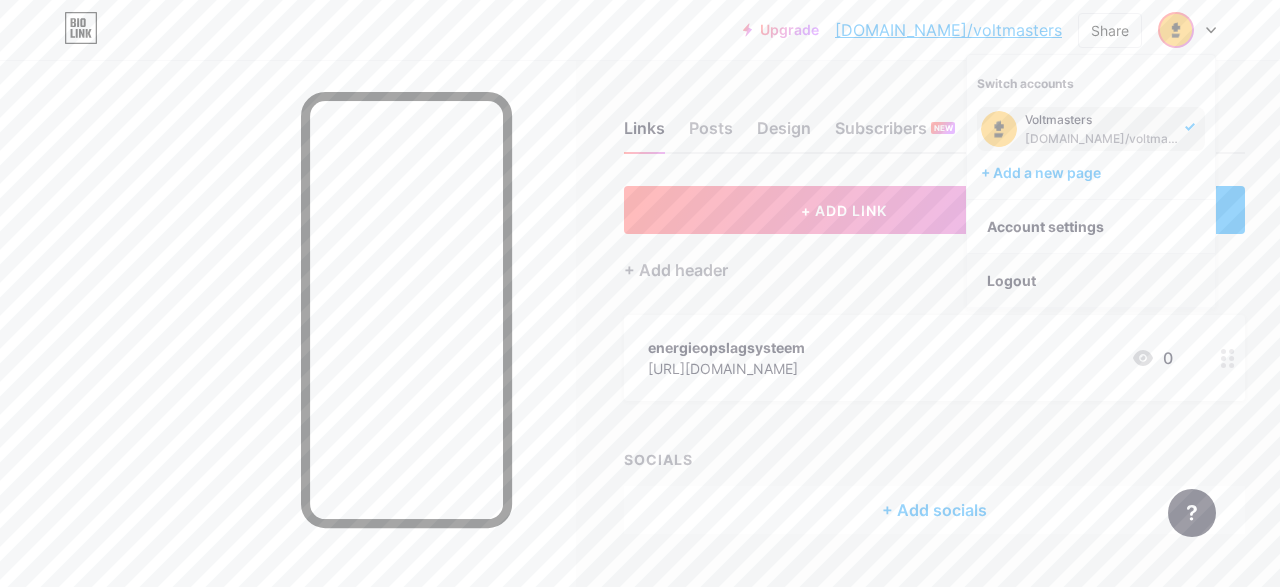 click on "Logout" at bounding box center (1091, 281) 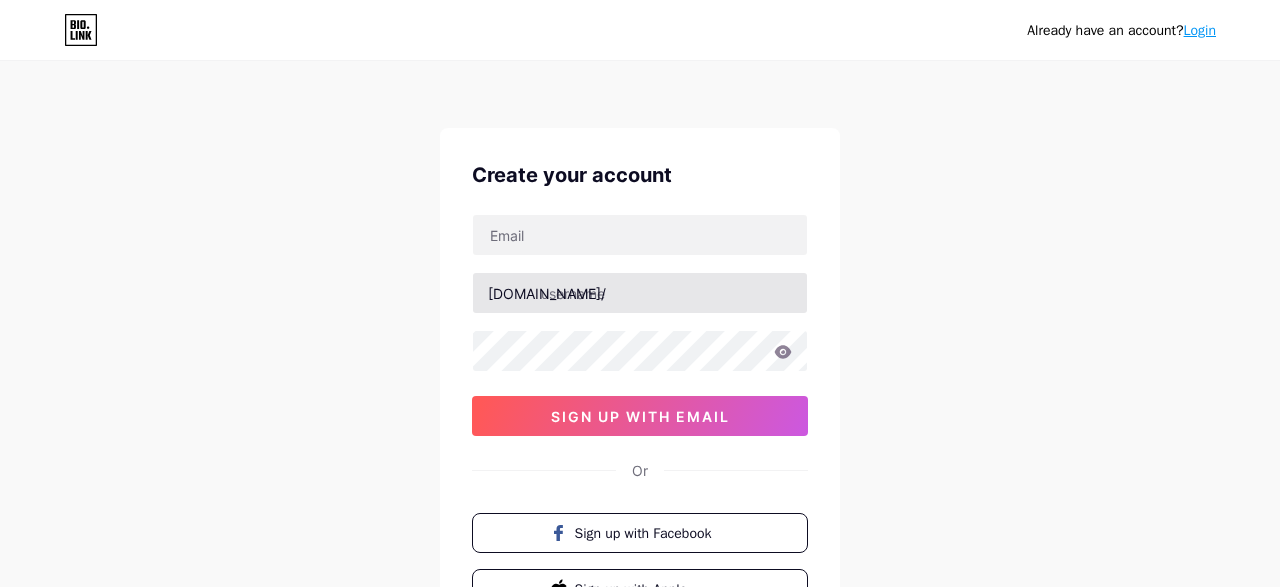 scroll, scrollTop: 0, scrollLeft: 0, axis: both 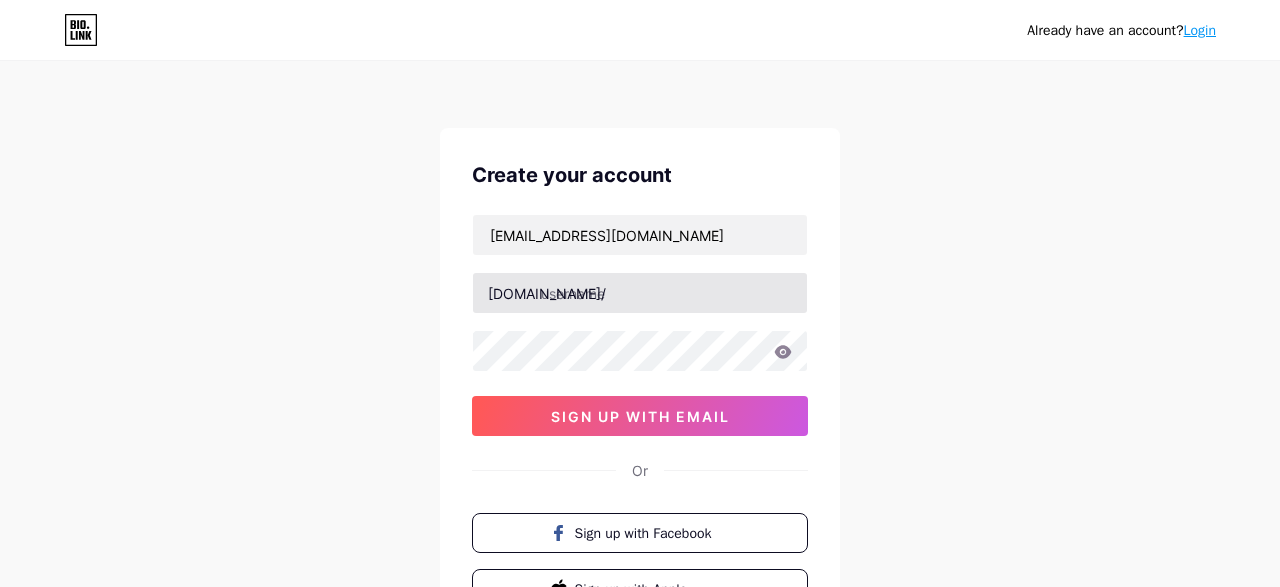 type on "delftsetandartspraktijk32@gmail.com" 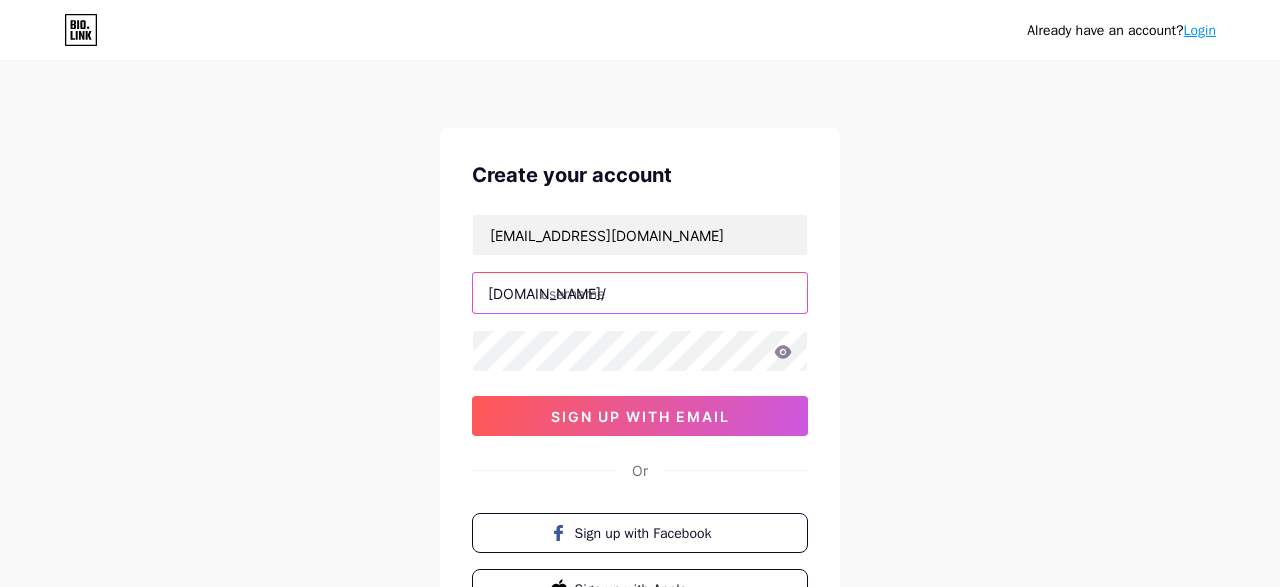 click at bounding box center (640, 293) 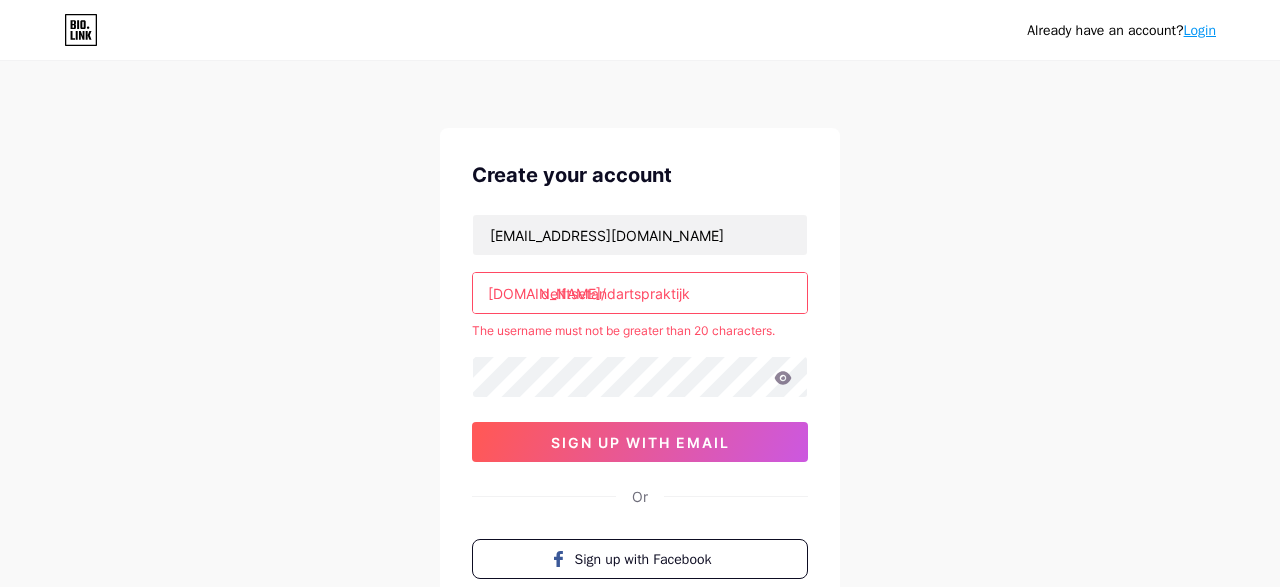 click on "delftsetandartspraktijk" at bounding box center [640, 293] 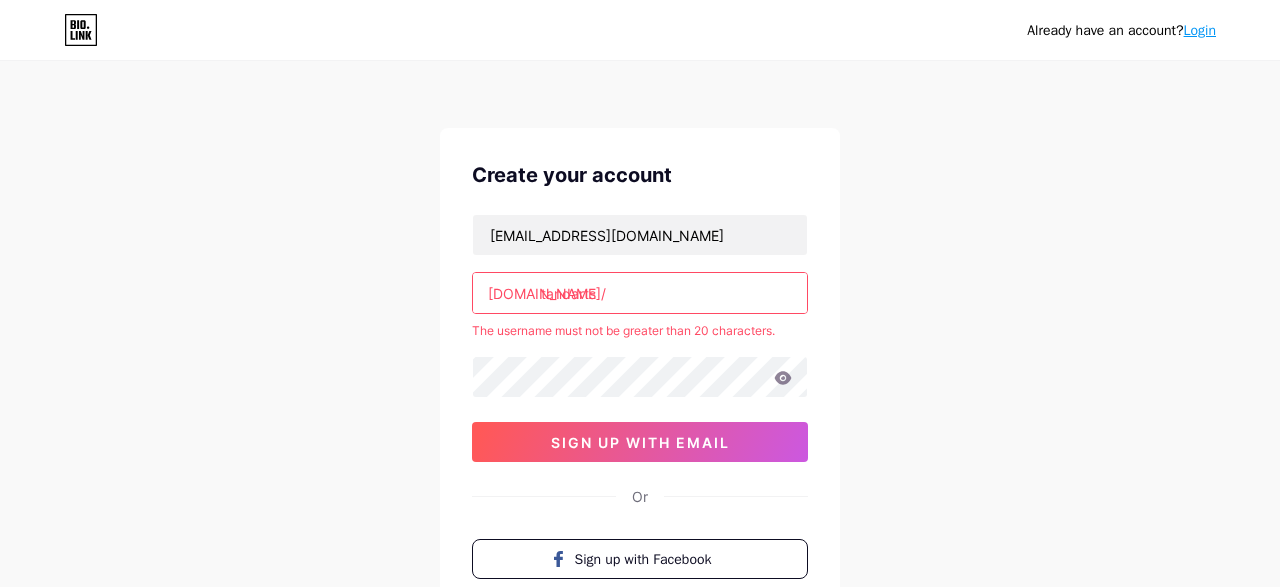 type on "tandarts" 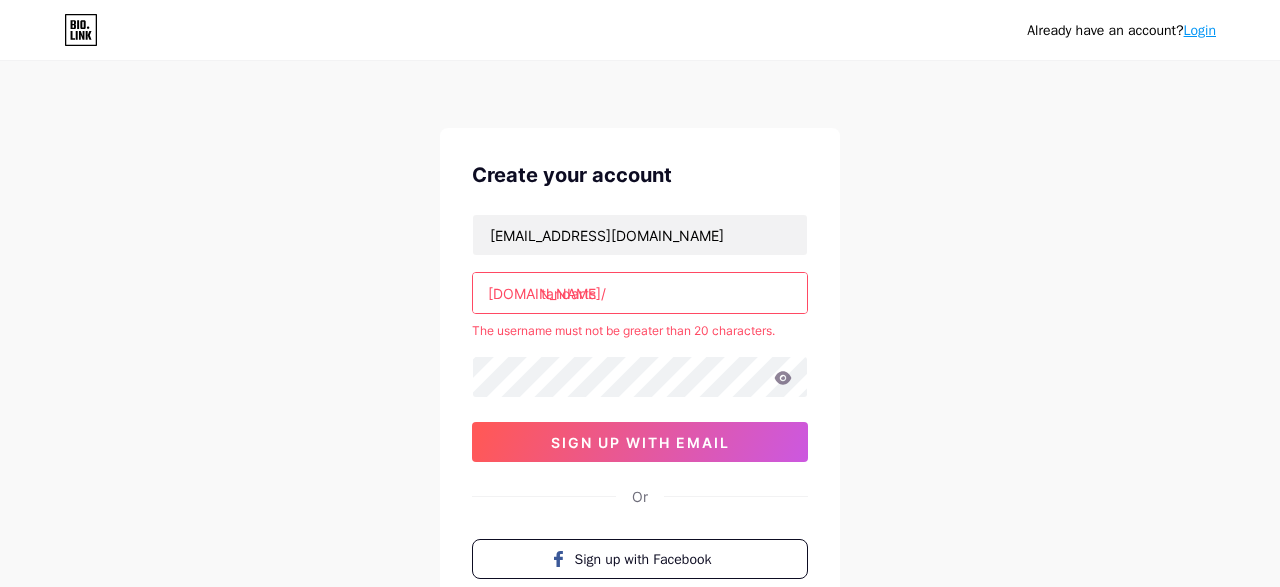 click on "Create your account     delftsetandartspraktijk32@gmail.com     bio.link/   tandarts     The username must not be greater than 20 characters.                 sign up with email         Or       Sign up with Facebook
Sign up with Apple" at bounding box center [640, 397] 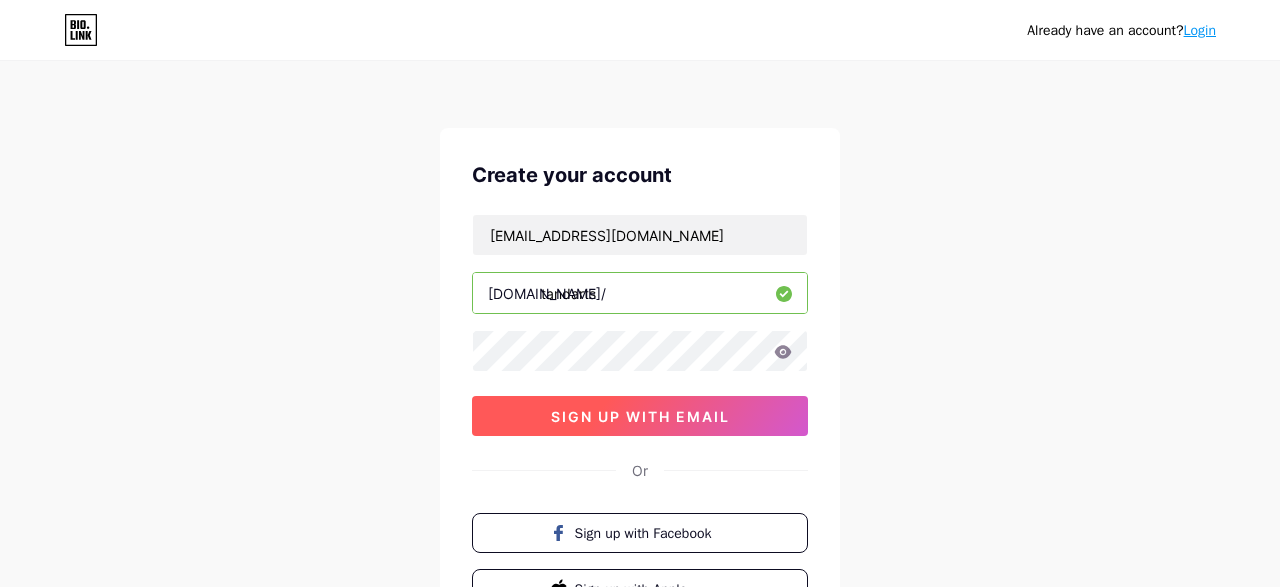 click on "sign up with email" at bounding box center (640, 416) 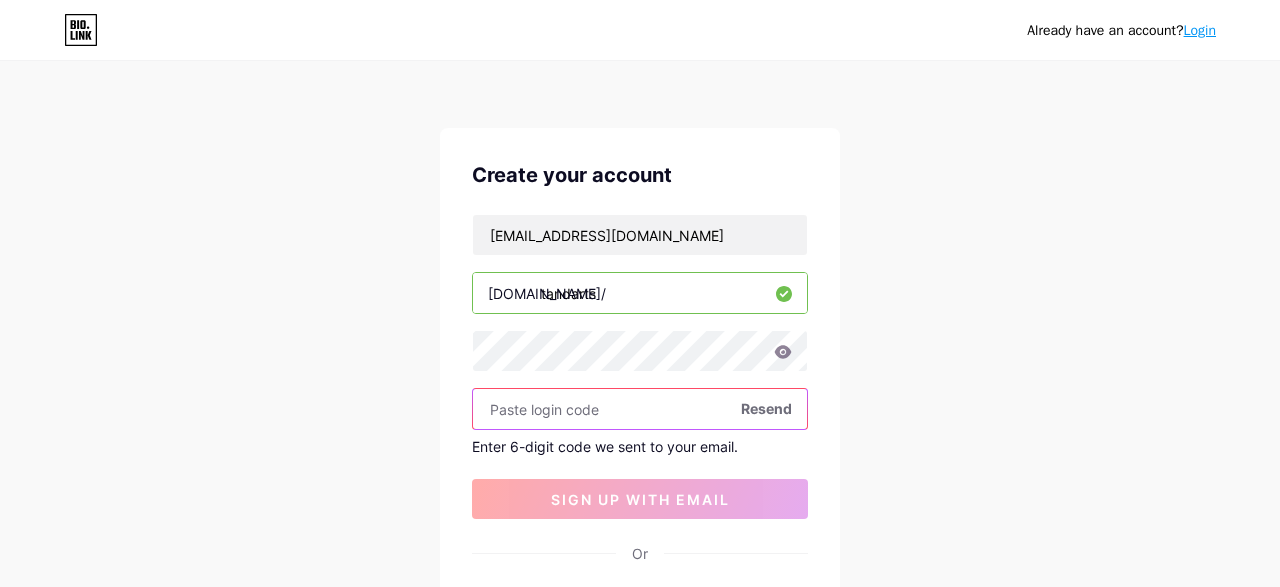 click at bounding box center (640, 409) 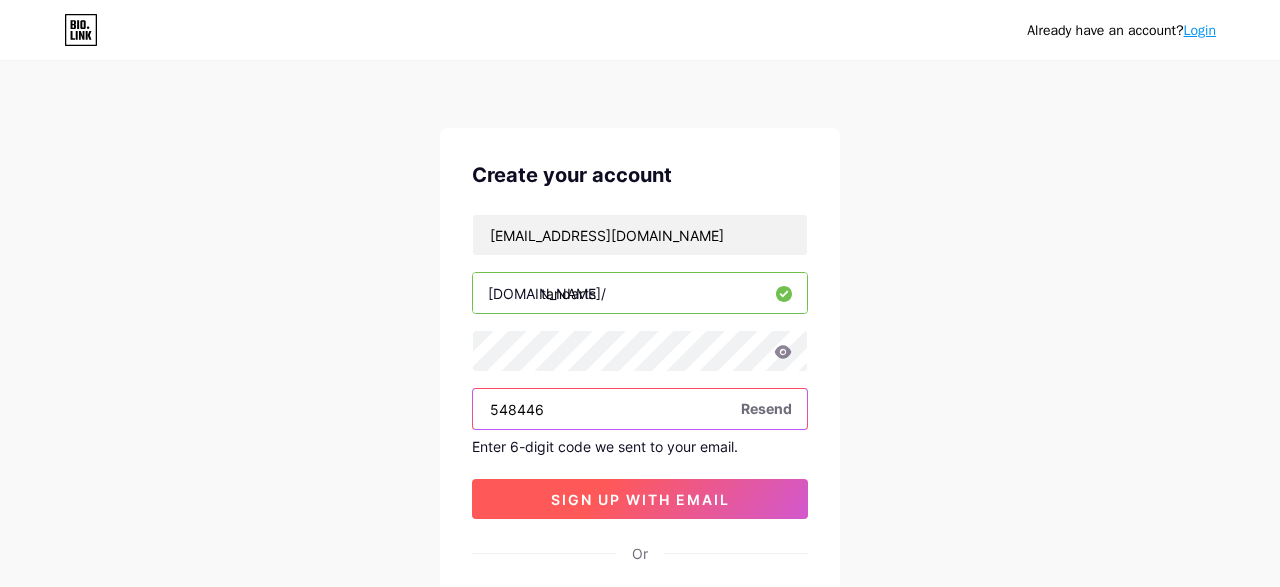 type on "548446" 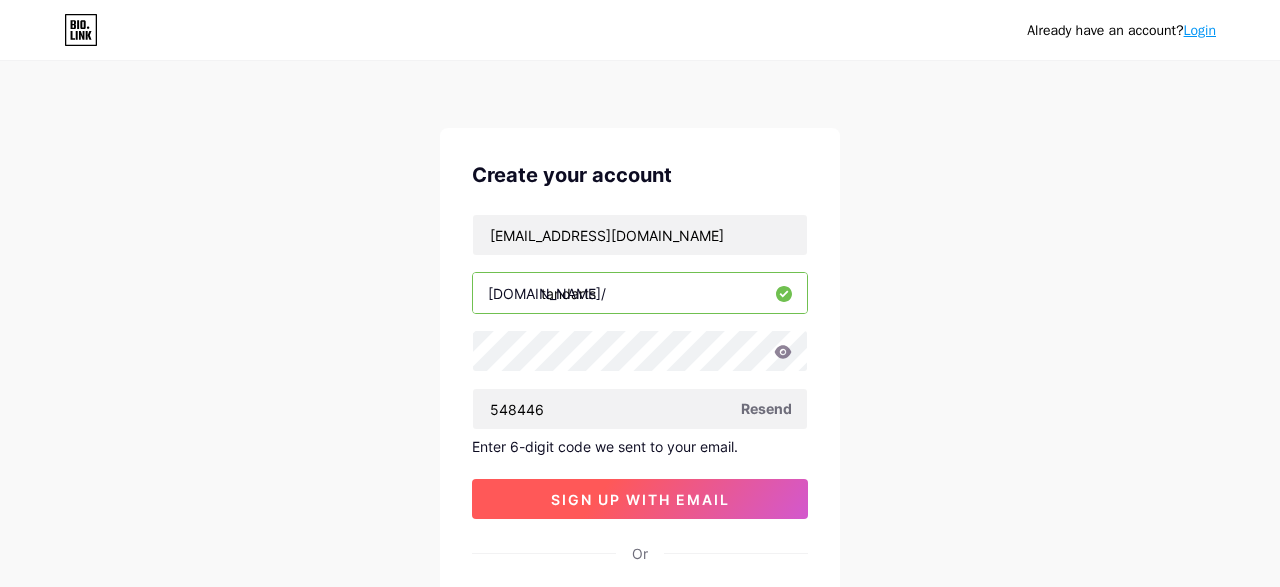 click on "sign up with email" at bounding box center [640, 499] 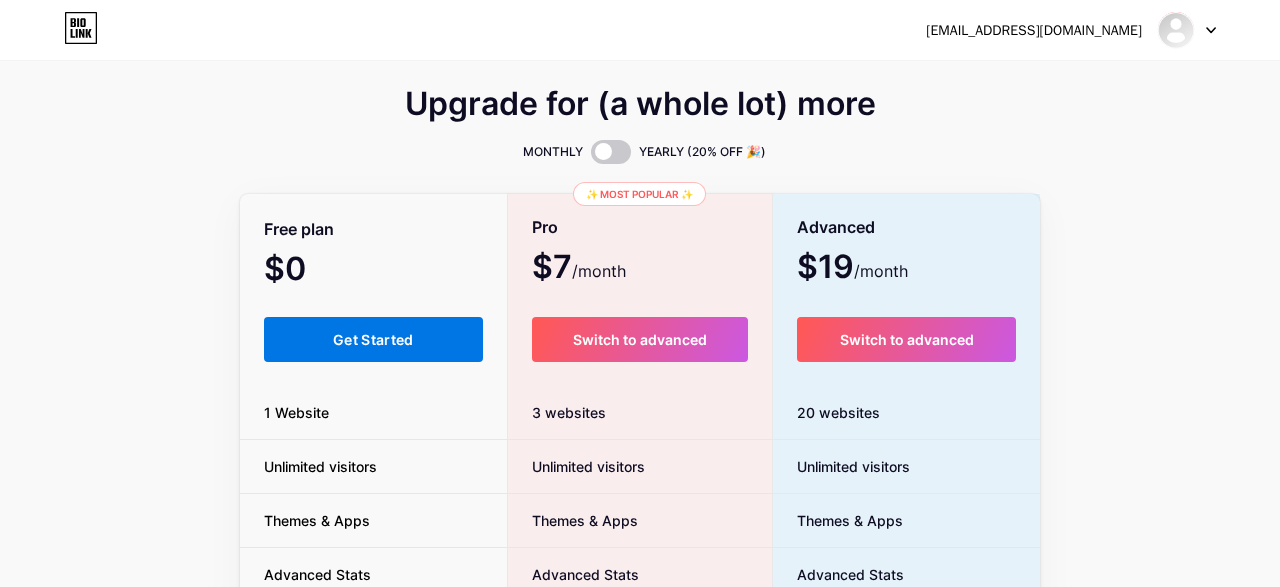 click on "Get Started" at bounding box center [373, 339] 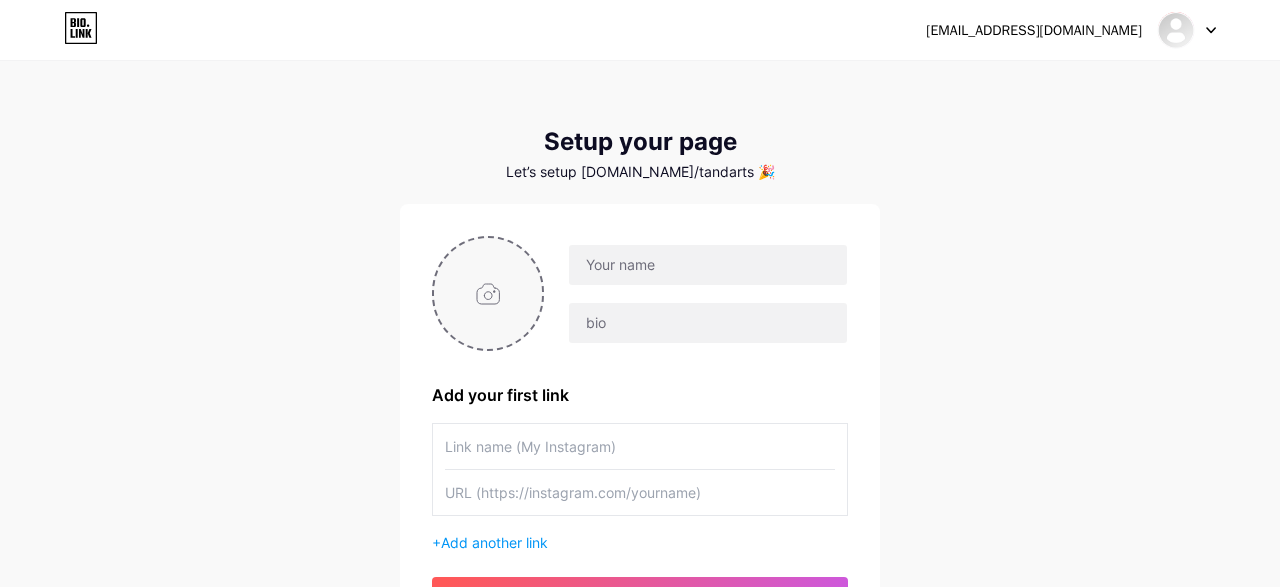 click at bounding box center [488, 293] 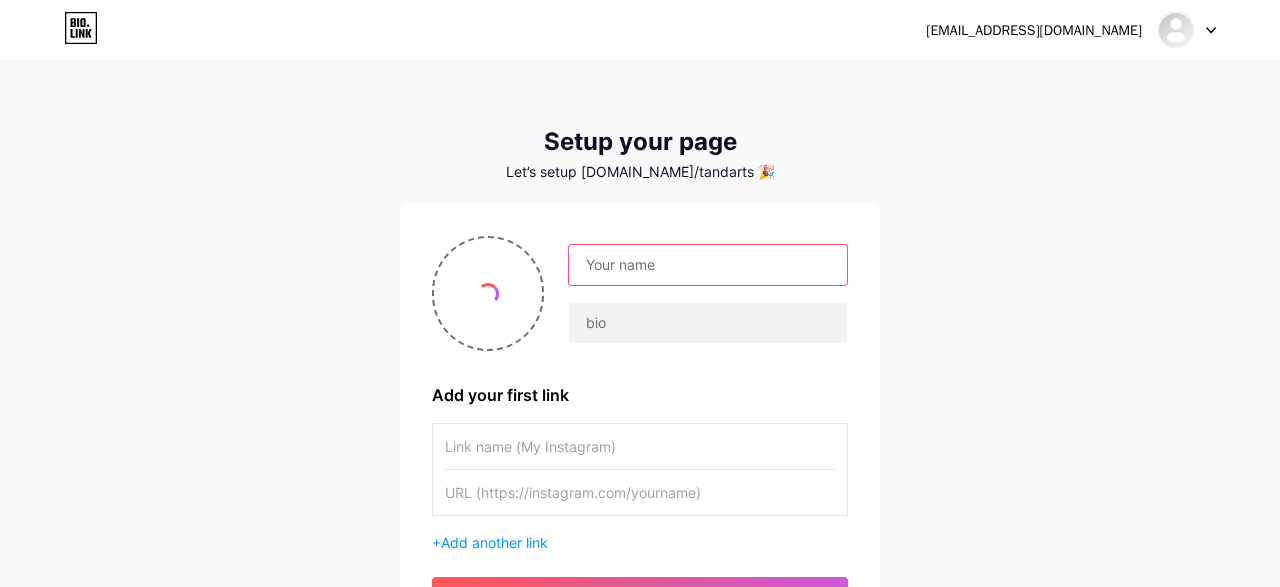 click at bounding box center [708, 265] 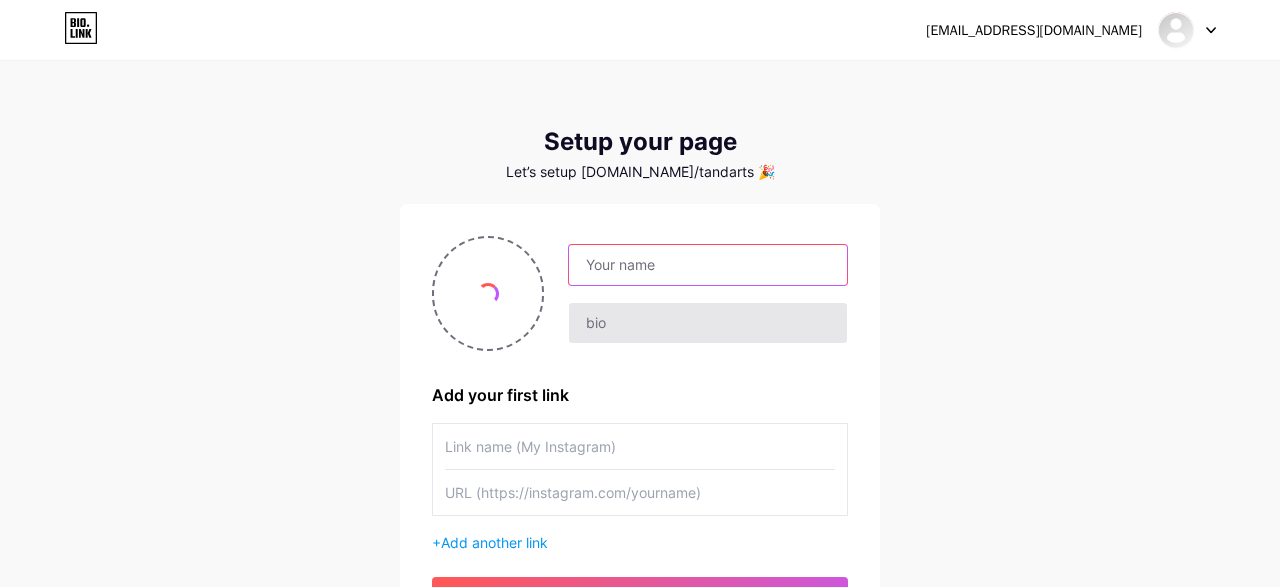 paste on "tandarts" 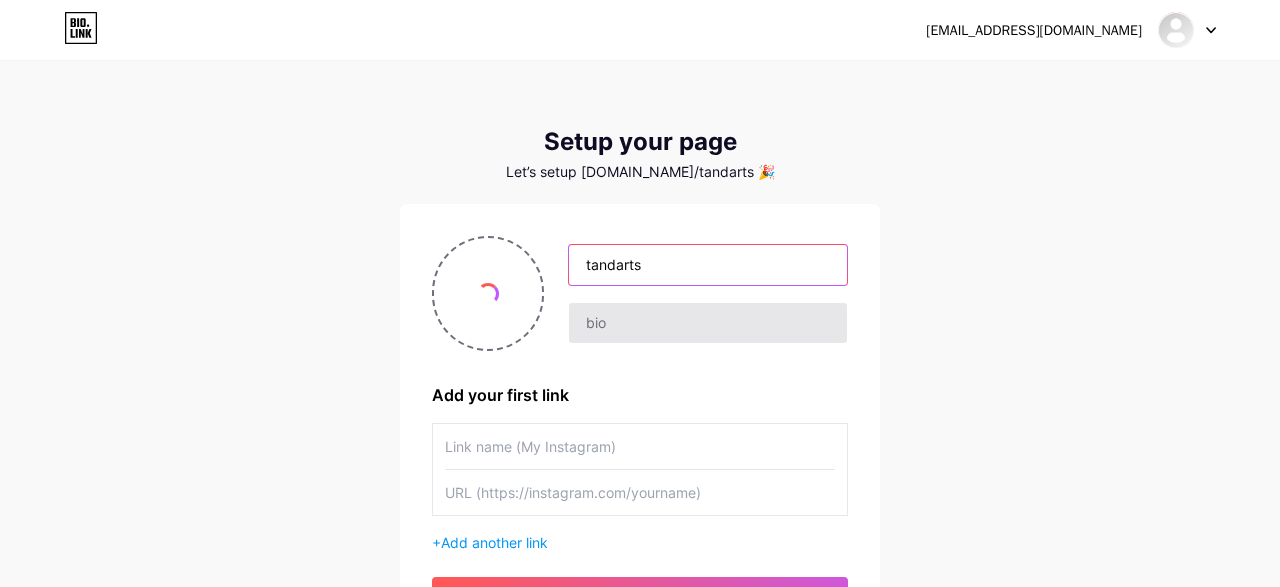 type on "tandarts" 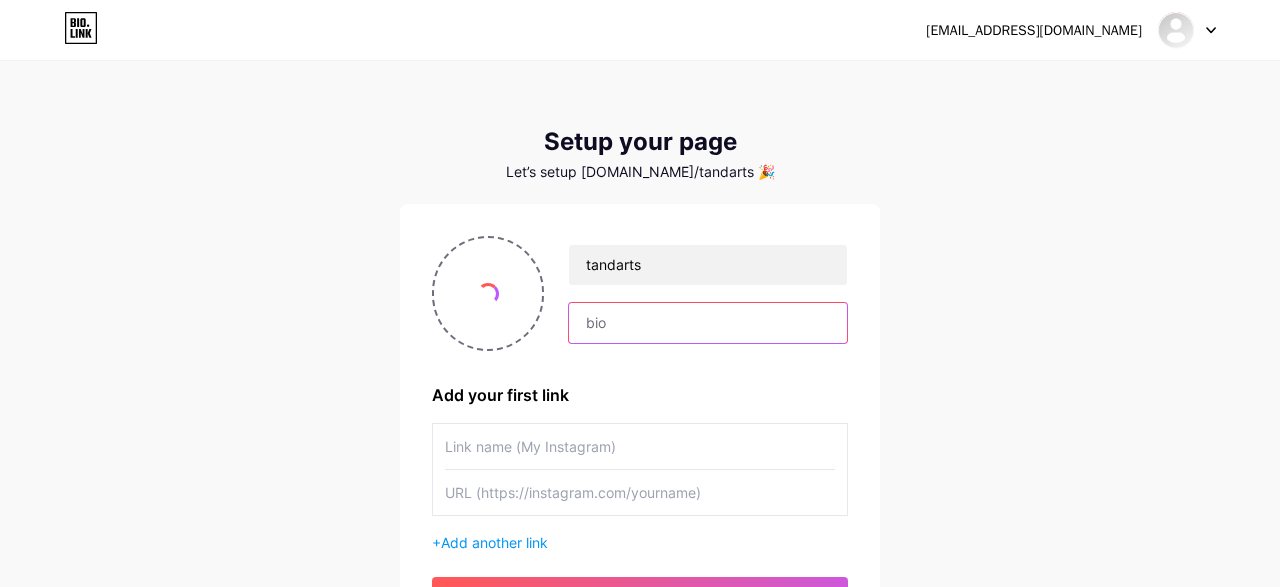 click at bounding box center [708, 323] 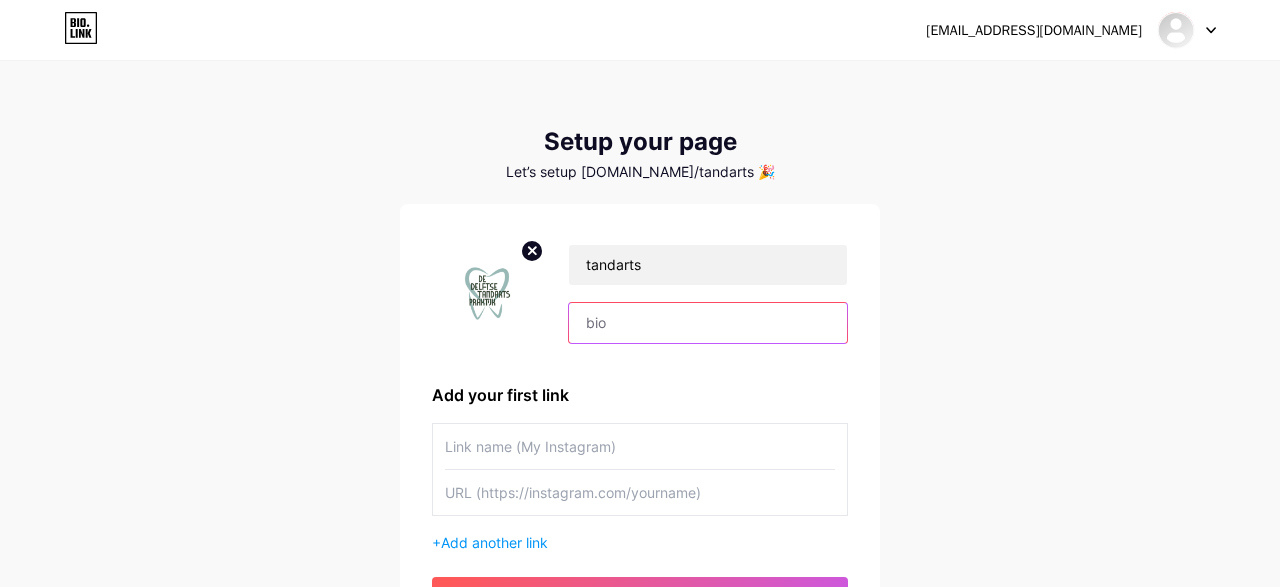 click at bounding box center (708, 323) 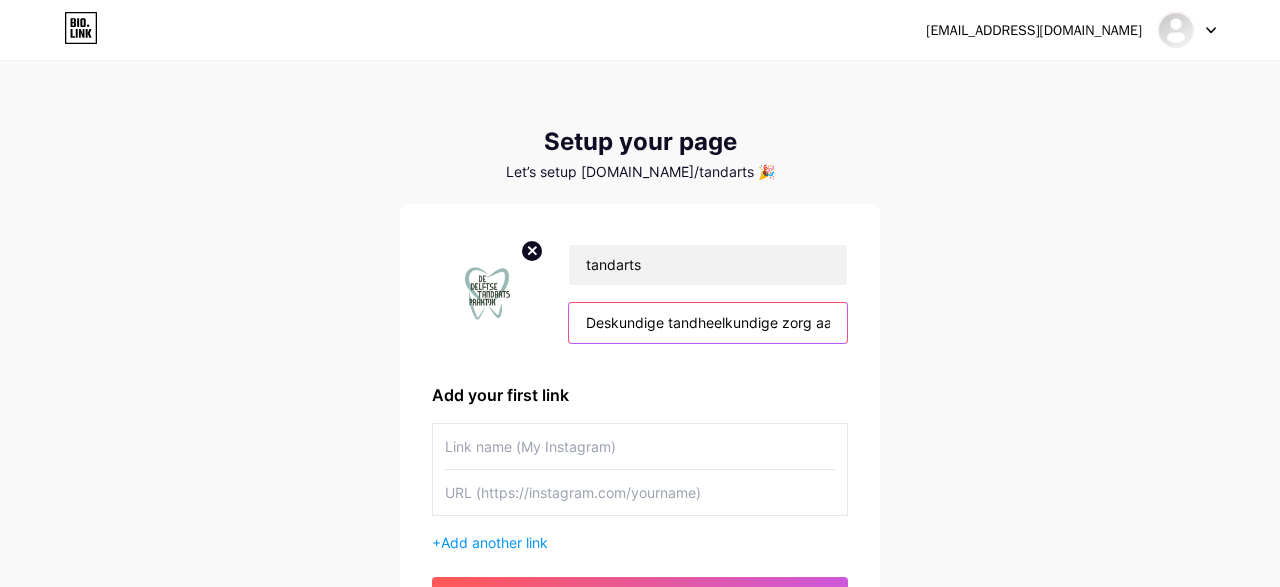 scroll, scrollTop: 0, scrollLeft: 1713, axis: horizontal 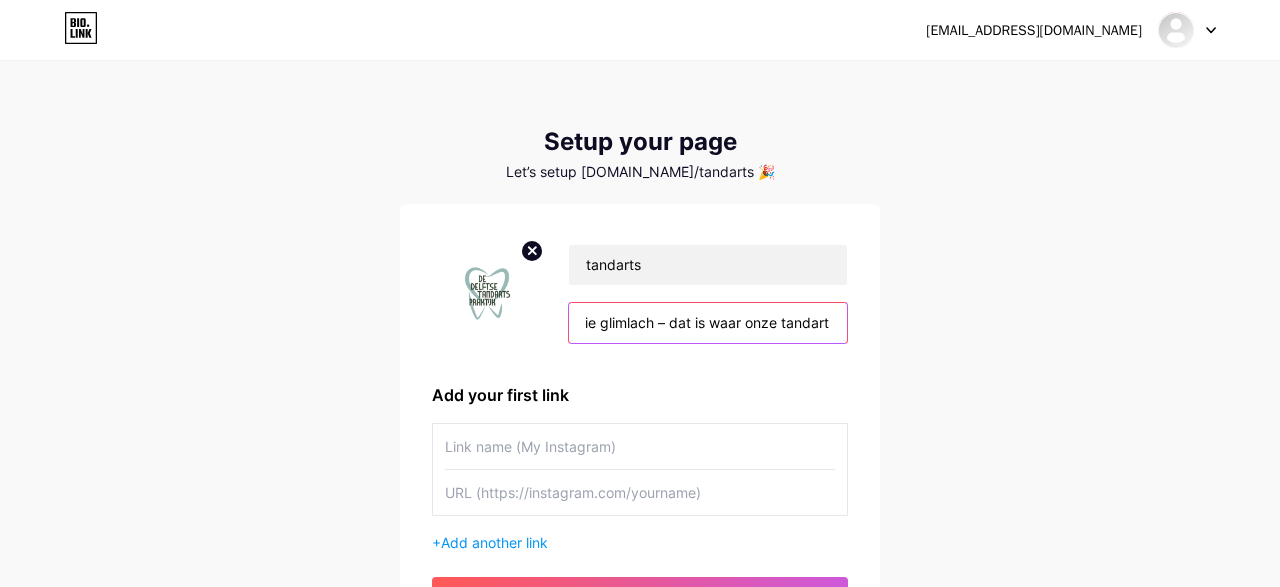 type on "Deskundige tandheelkundige zorg aan kinderen en volwassenen, met aandacht voor comfort en persoonlijke begeleiding. Onze tandartspraktijk in Delft is goed bereikbaar en biedt duidelijke communicatie zonder verrassingen. Elke dag een mooie glimlach – dat is waar onze tandartsen voor staan." 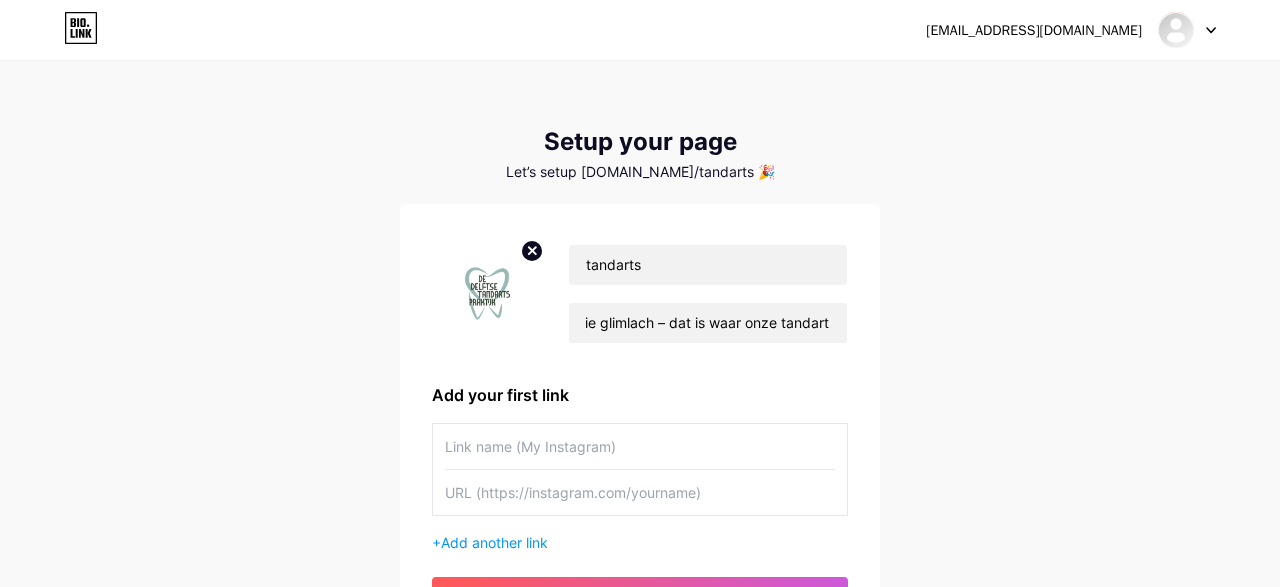 click at bounding box center (640, 492) 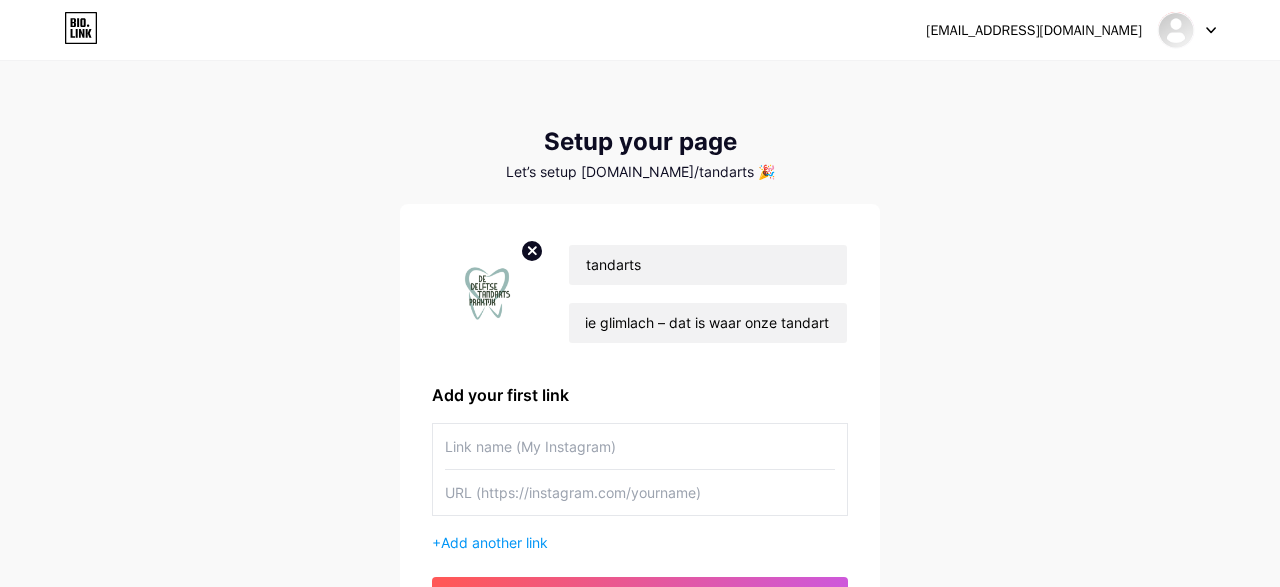 paste on "https://delftsetandartspraktijk.nl/" 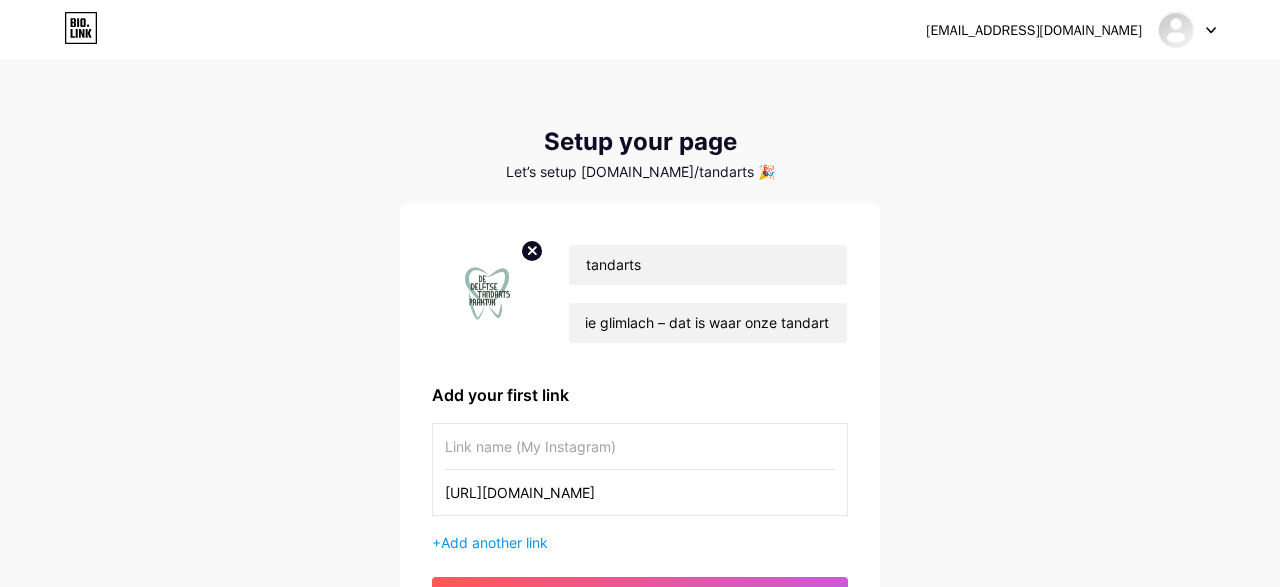 type on "https://delftsetandartspraktijk.nl/" 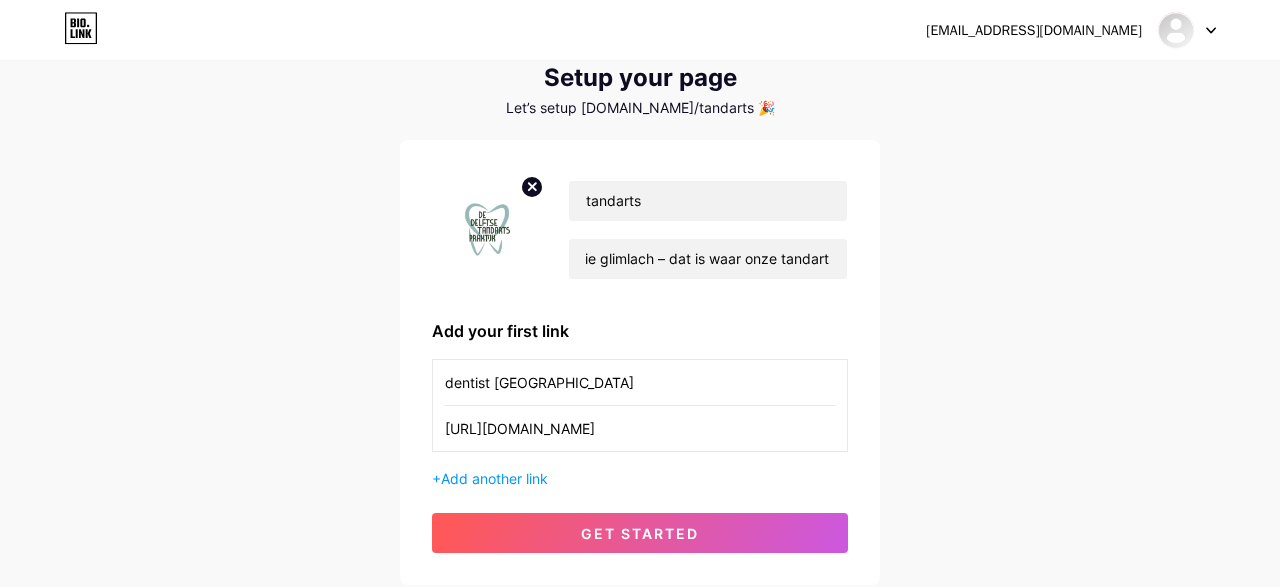 scroll, scrollTop: 104, scrollLeft: 0, axis: vertical 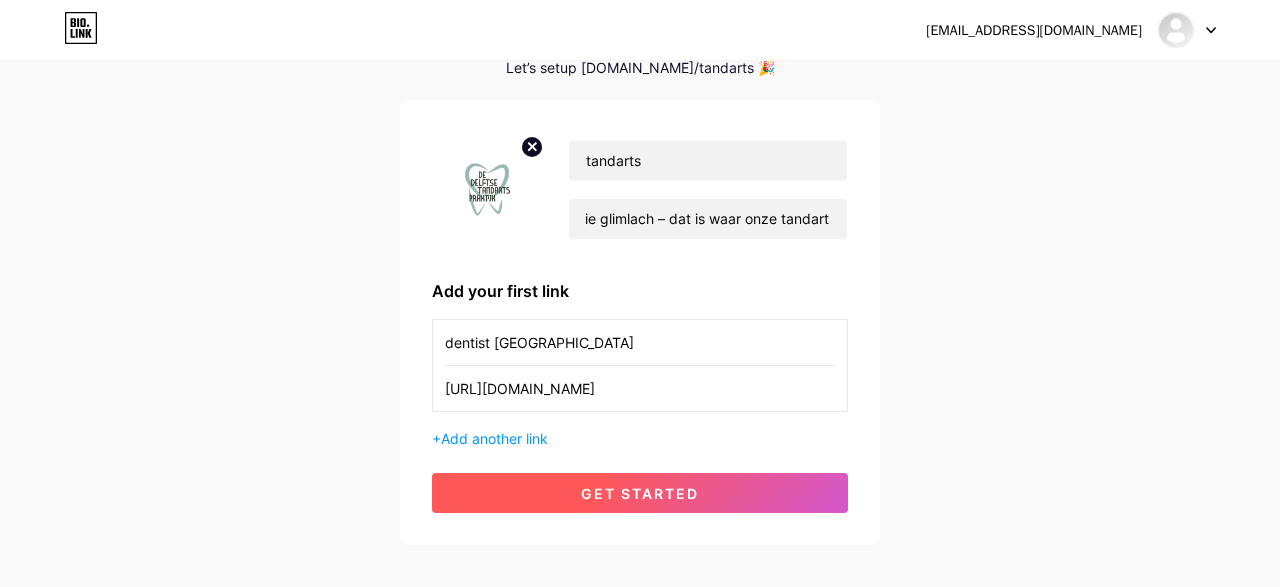 type on "dentist Delft" 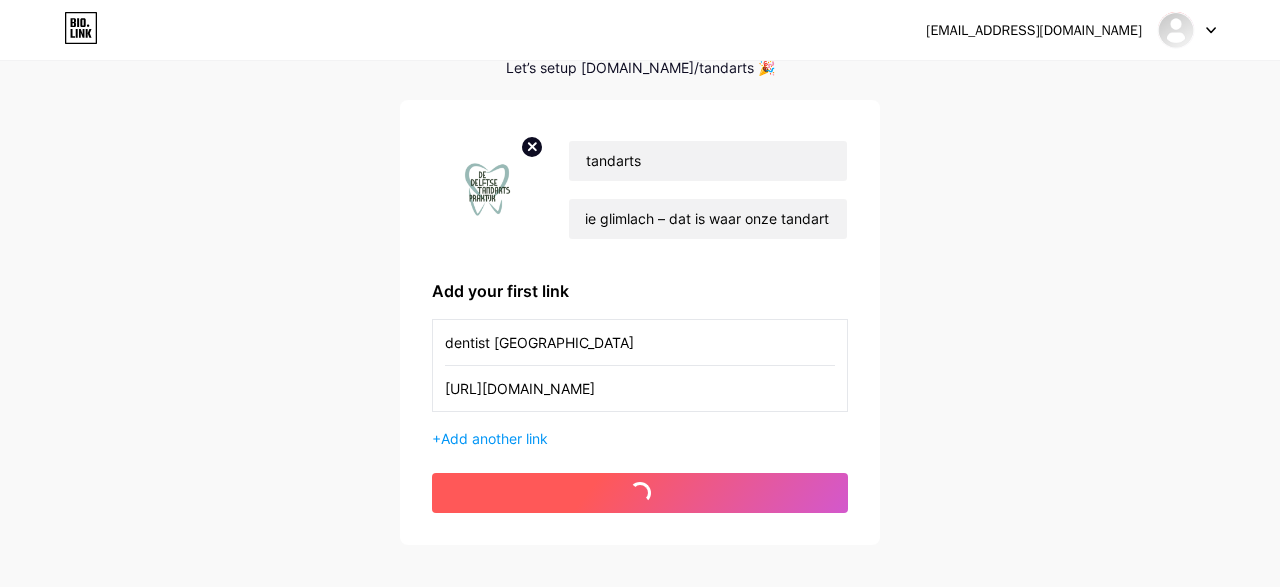 scroll, scrollTop: 0, scrollLeft: 0, axis: both 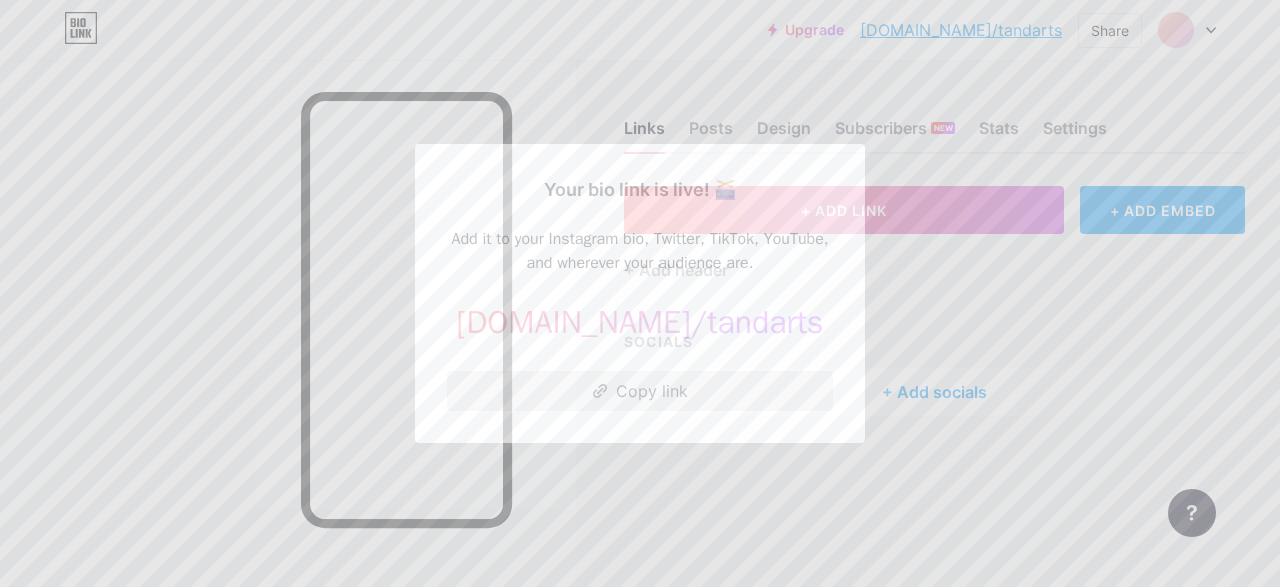 click on "Copy link" at bounding box center [640, 391] 